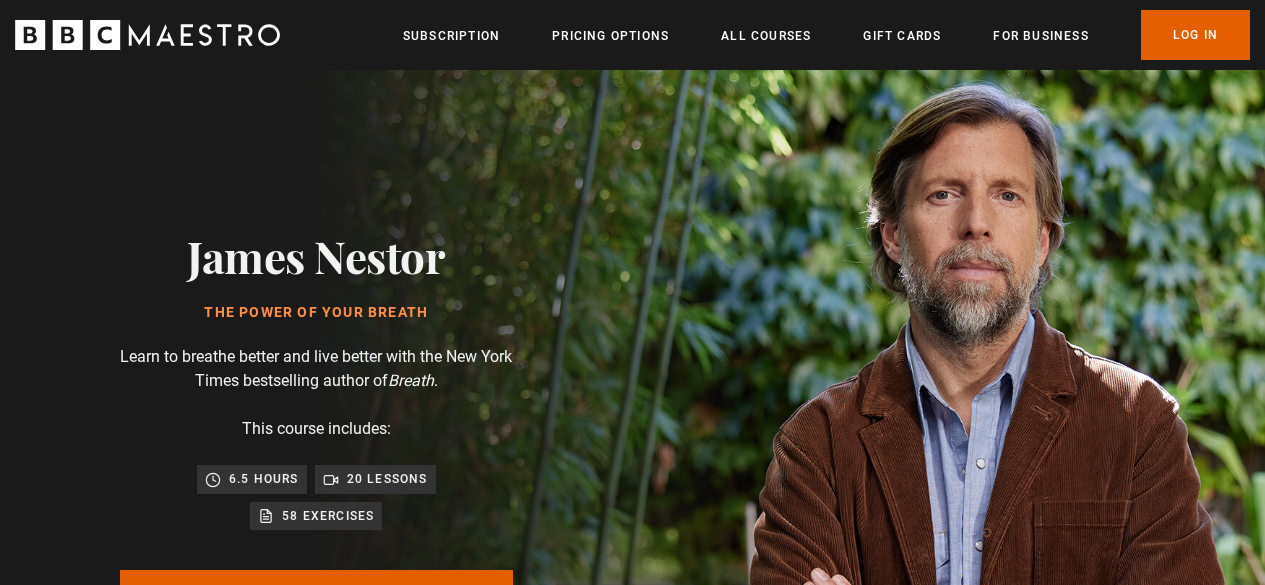 scroll, scrollTop: 0, scrollLeft: 0, axis: both 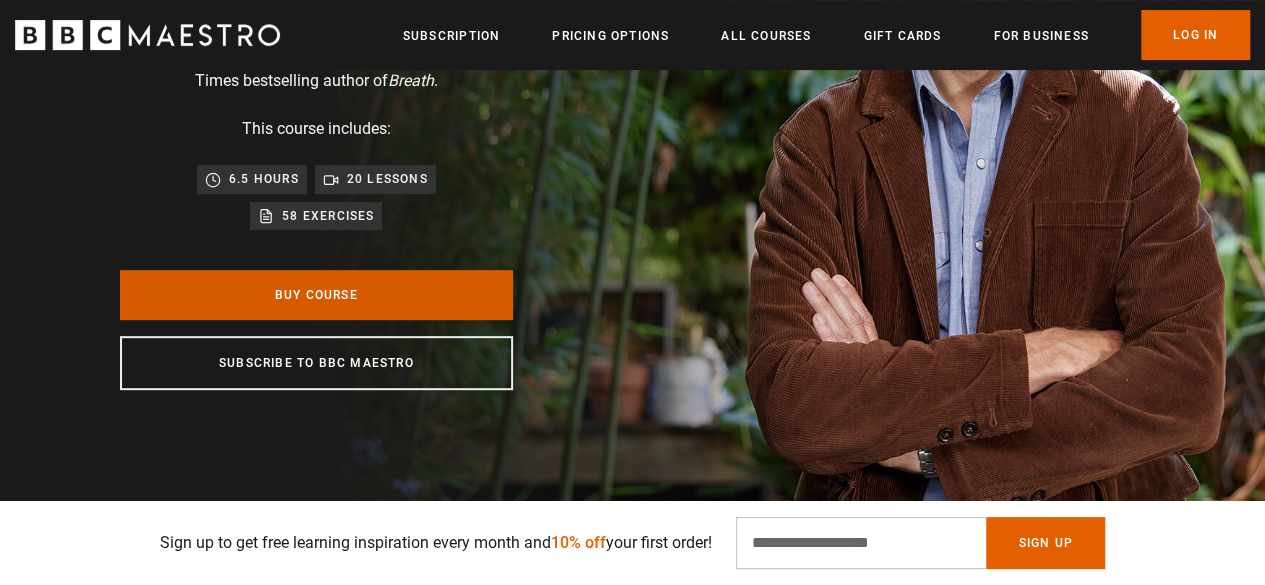 click on "Buy Course" at bounding box center [316, 295] 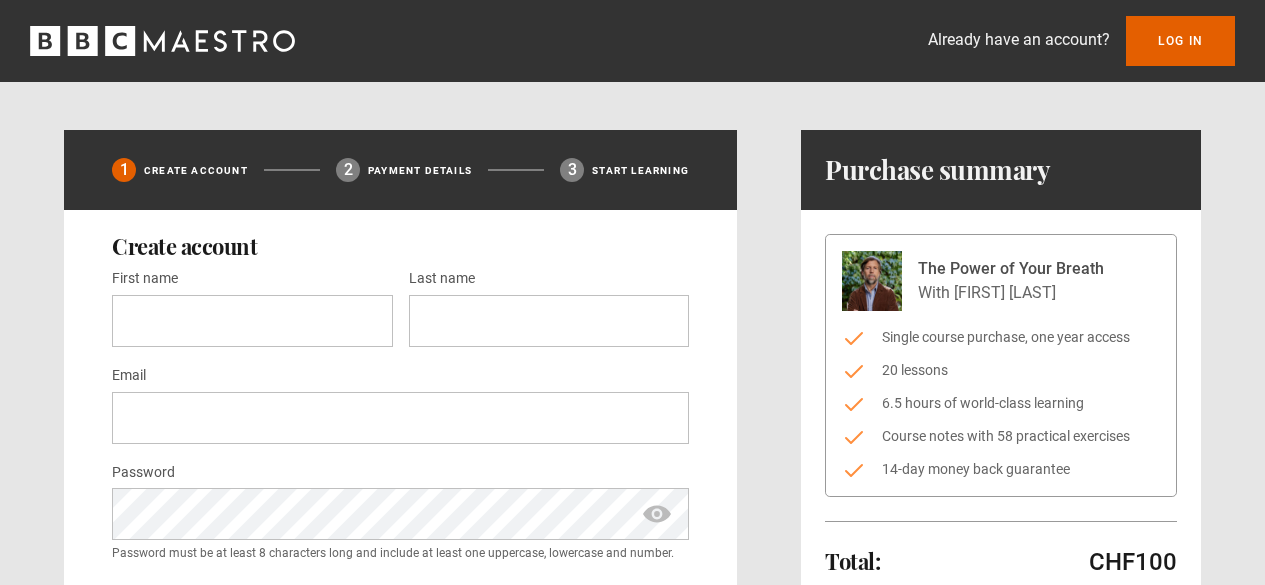 scroll, scrollTop: 0, scrollLeft: 0, axis: both 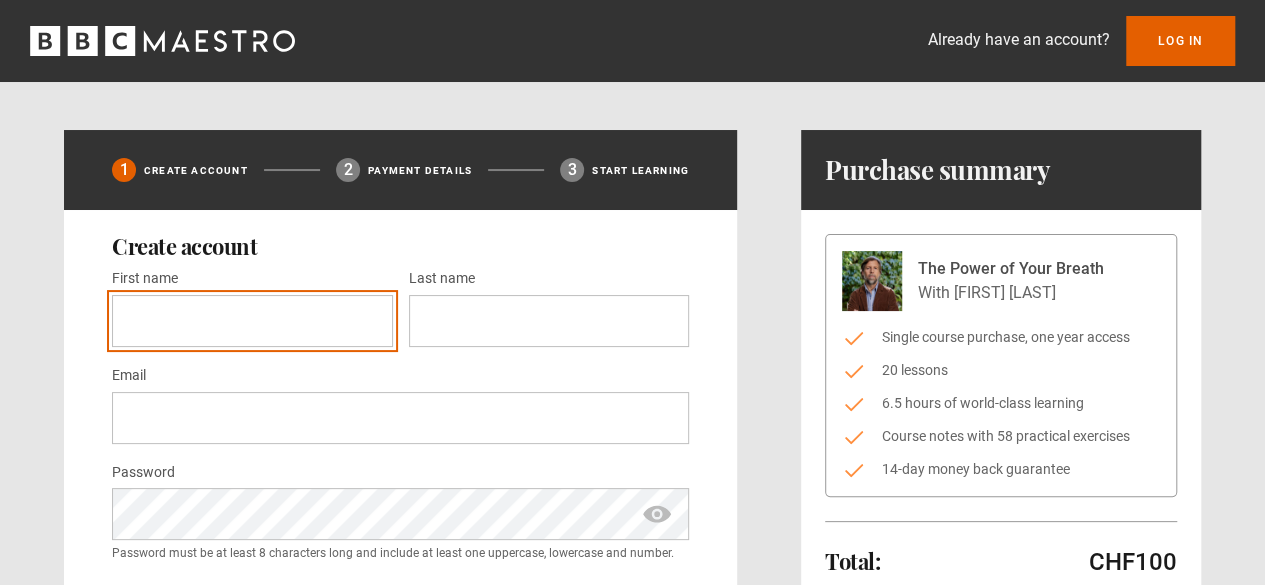 drag, startPoint x: 0, startPoint y: 0, endPoint x: 353, endPoint y: 304, distance: 465.85944 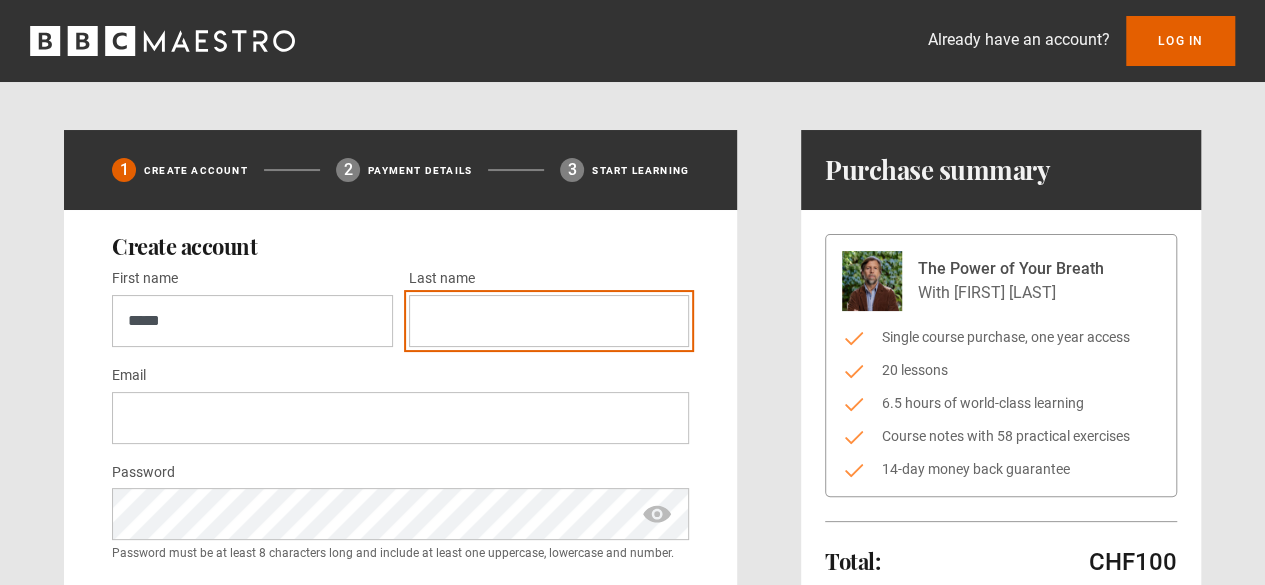 type on "********" 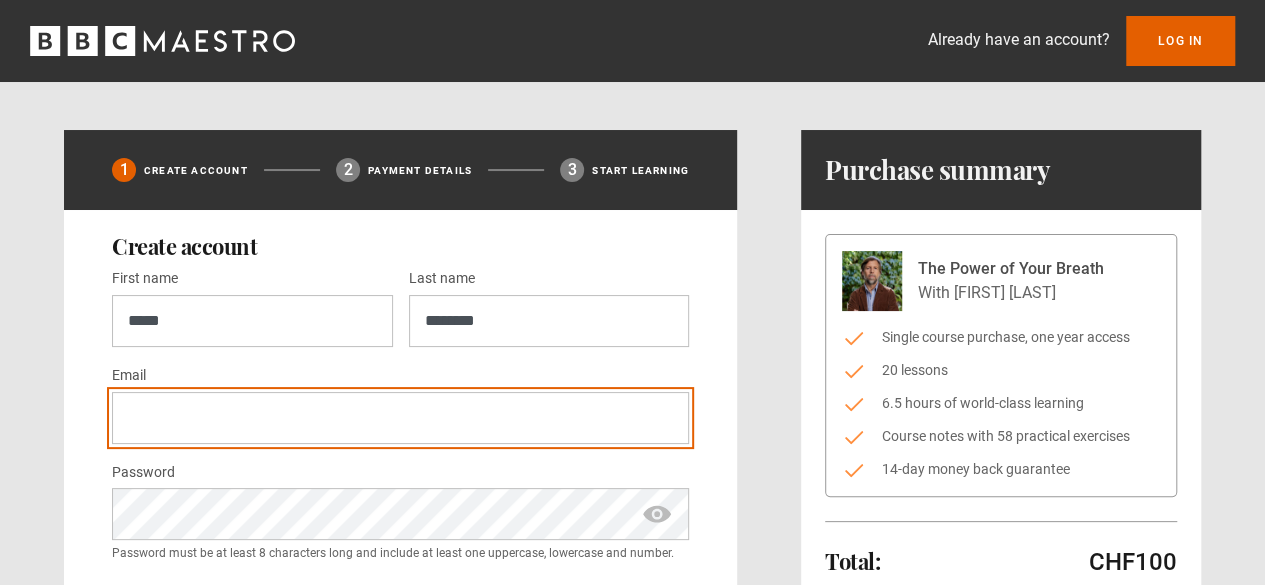 type on "**********" 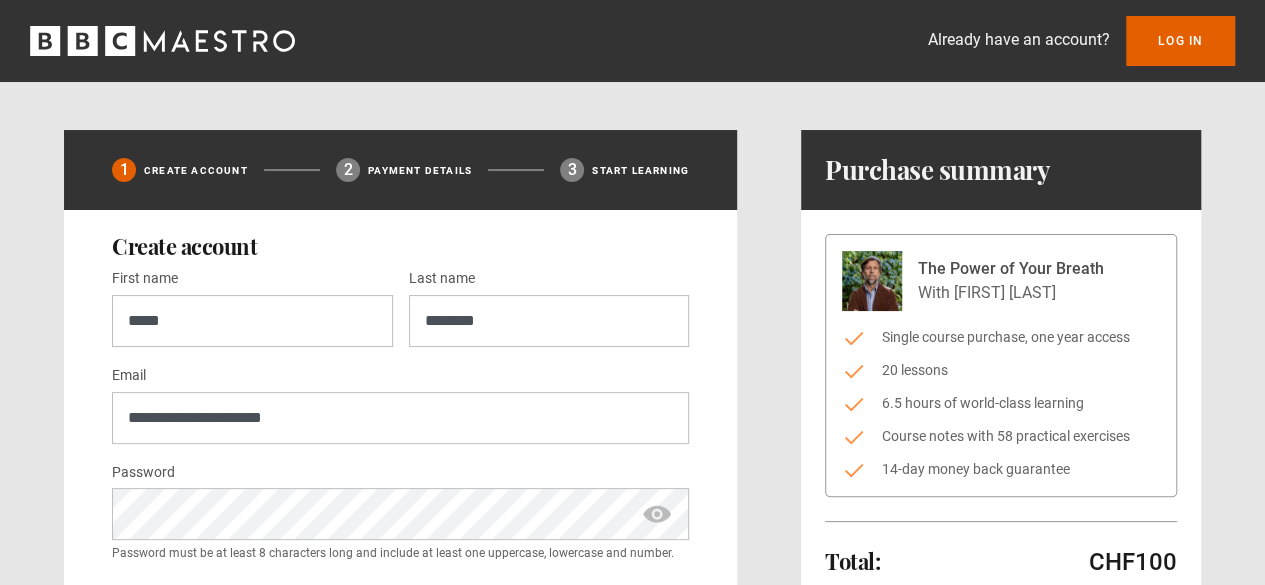click at bounding box center [657, 513] 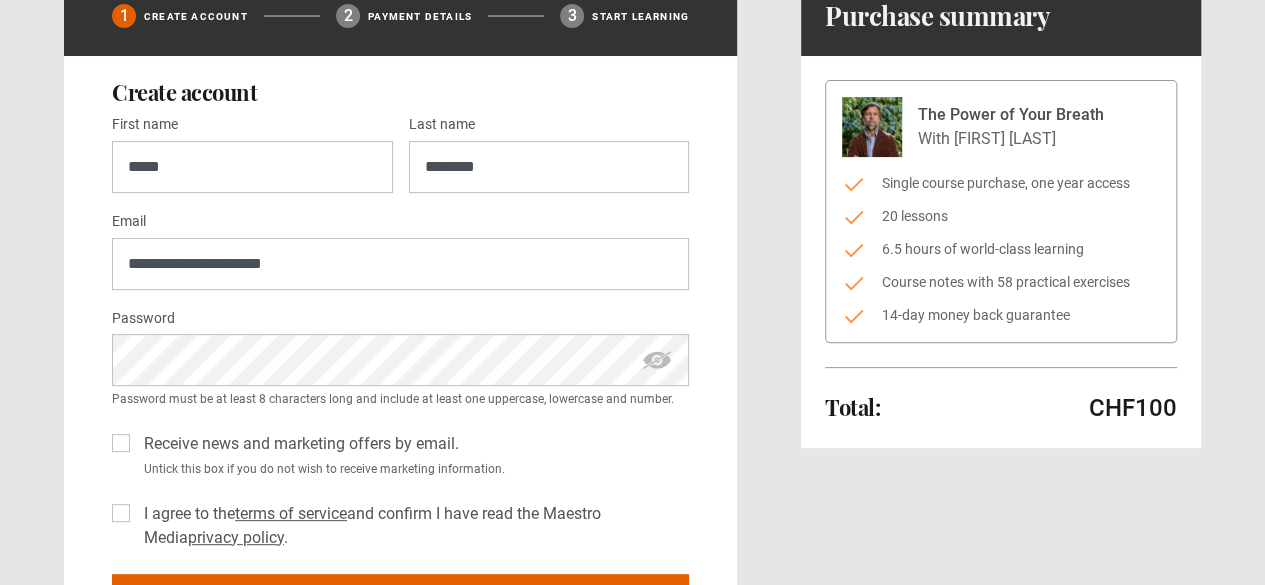 scroll, scrollTop: 200, scrollLeft: 0, axis: vertical 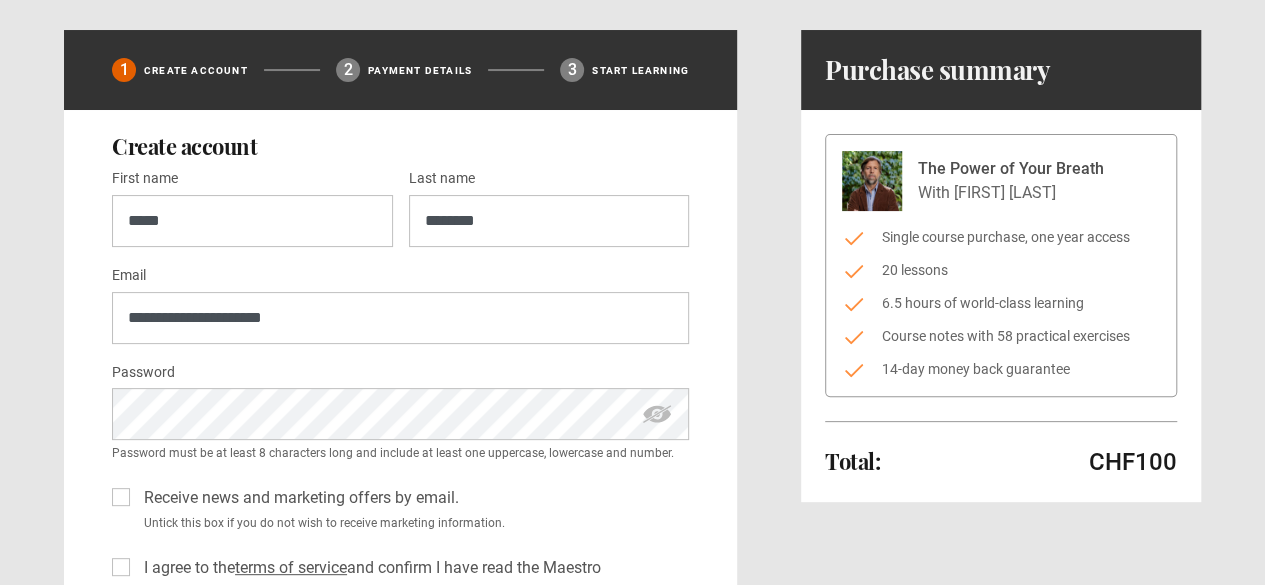 click on "Receive news and marketing offers by email." at bounding box center [297, 498] 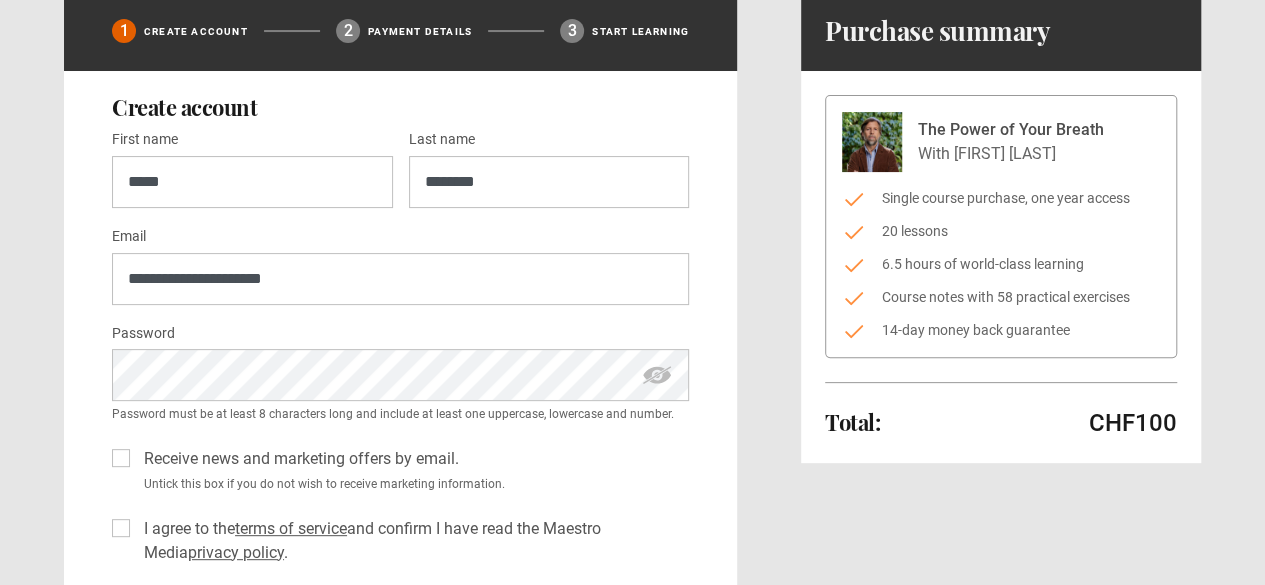 scroll, scrollTop: 200, scrollLeft: 0, axis: vertical 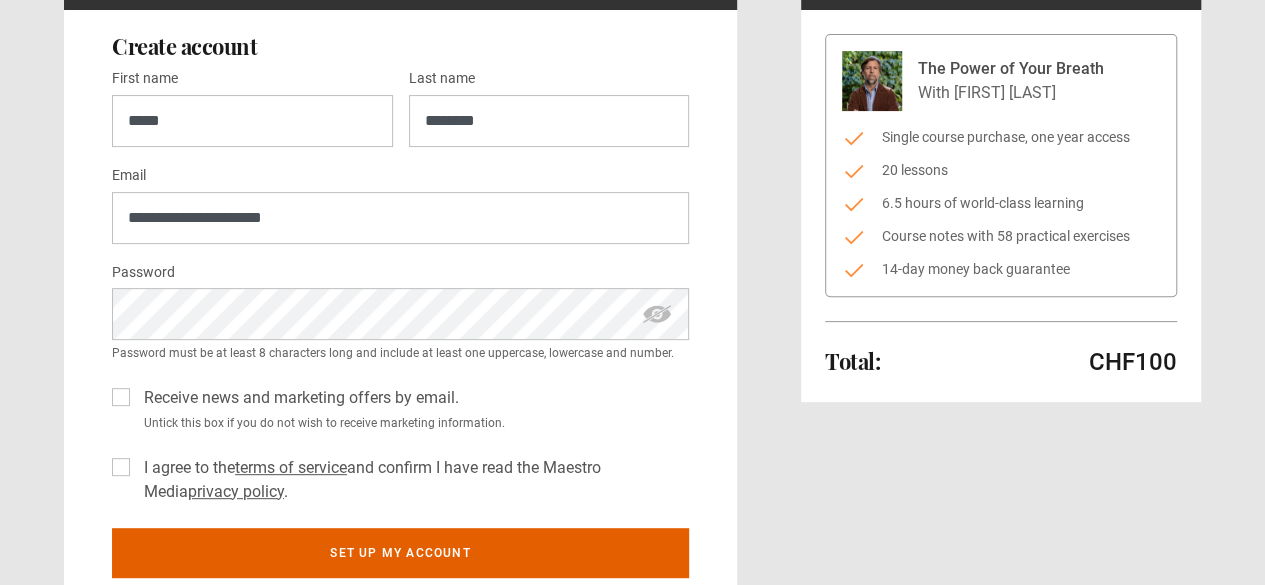 click on "I agree to the  terms of service  and confirm I have read the Maestro Media  privacy policy ." at bounding box center [412, 480] 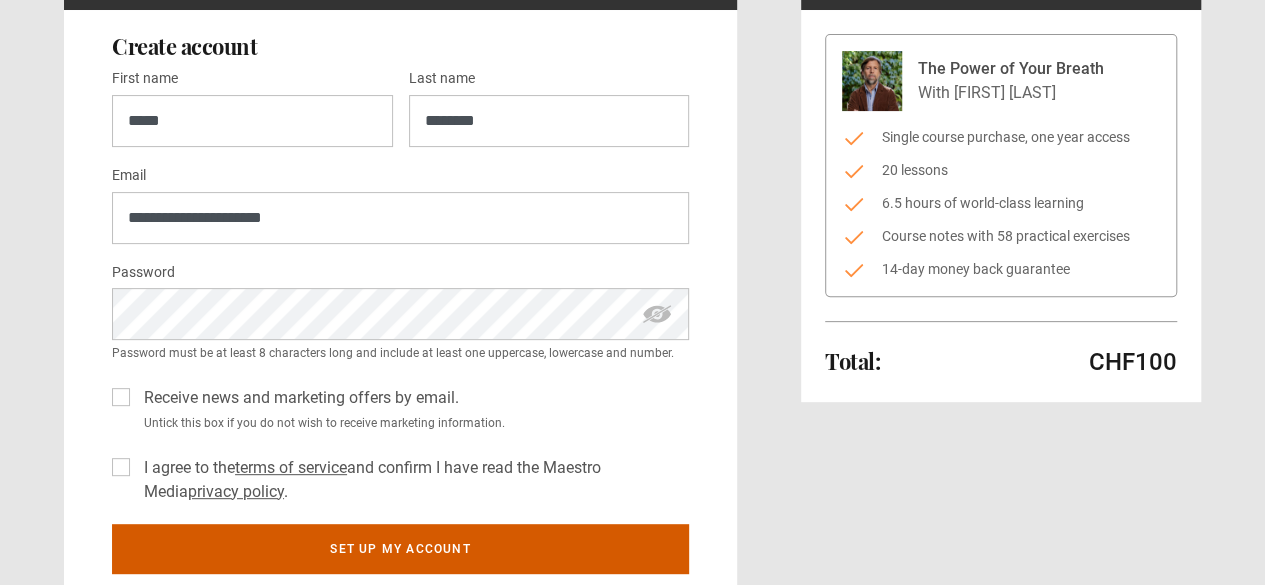click on "Set up my account" at bounding box center [400, 549] 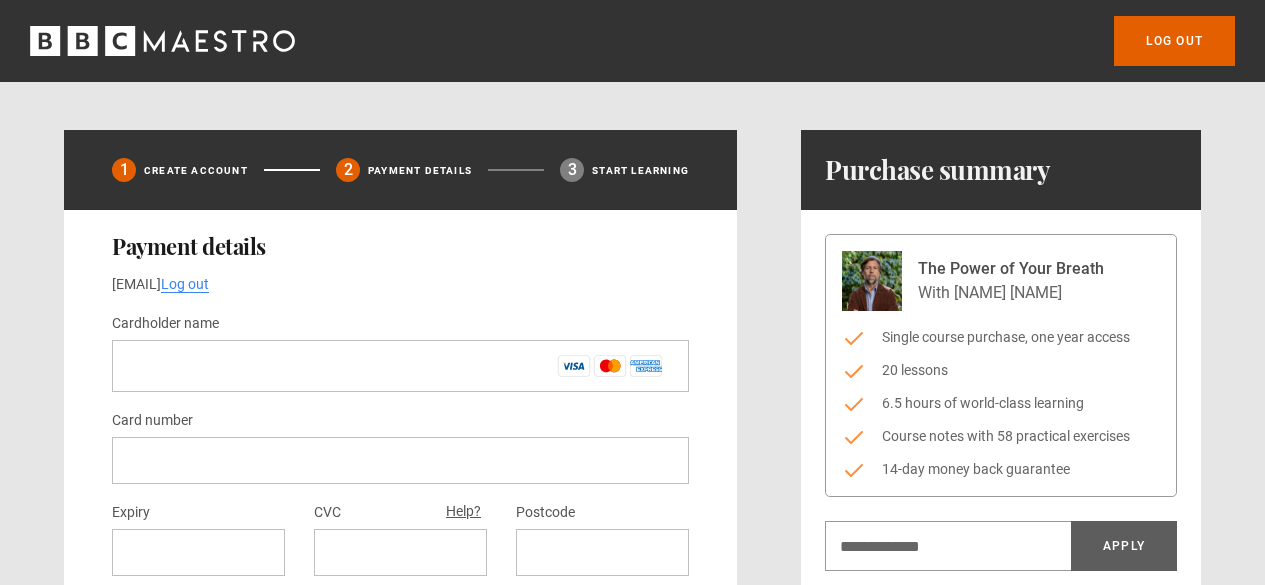 scroll, scrollTop: 0, scrollLeft: 0, axis: both 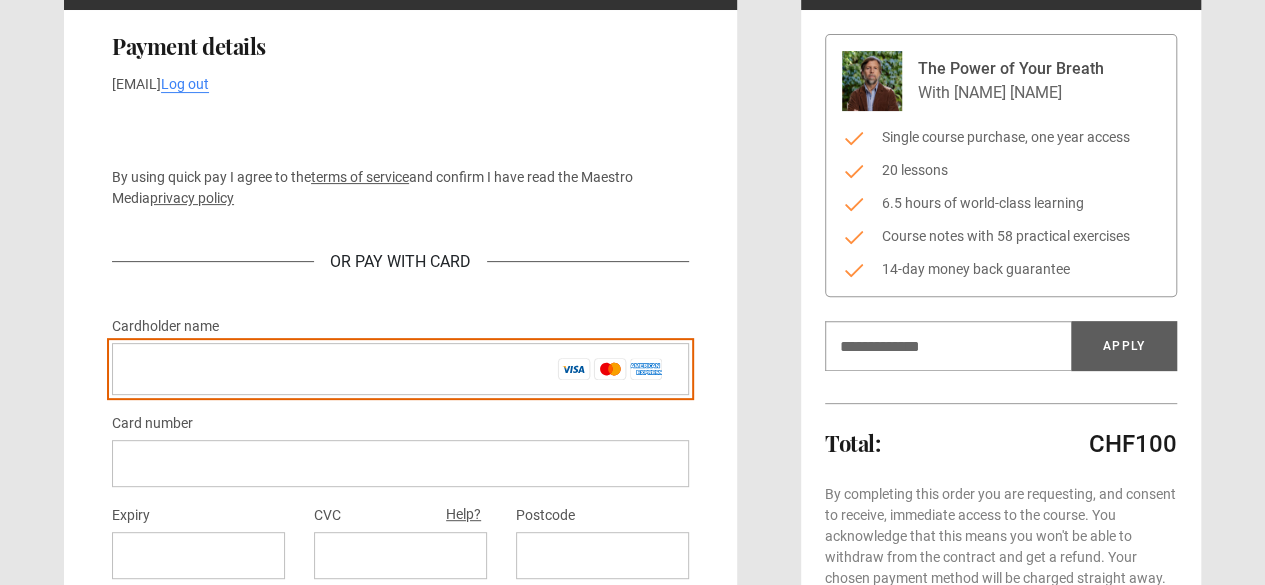 click on "Cardholder name  *" at bounding box center (400, 369) 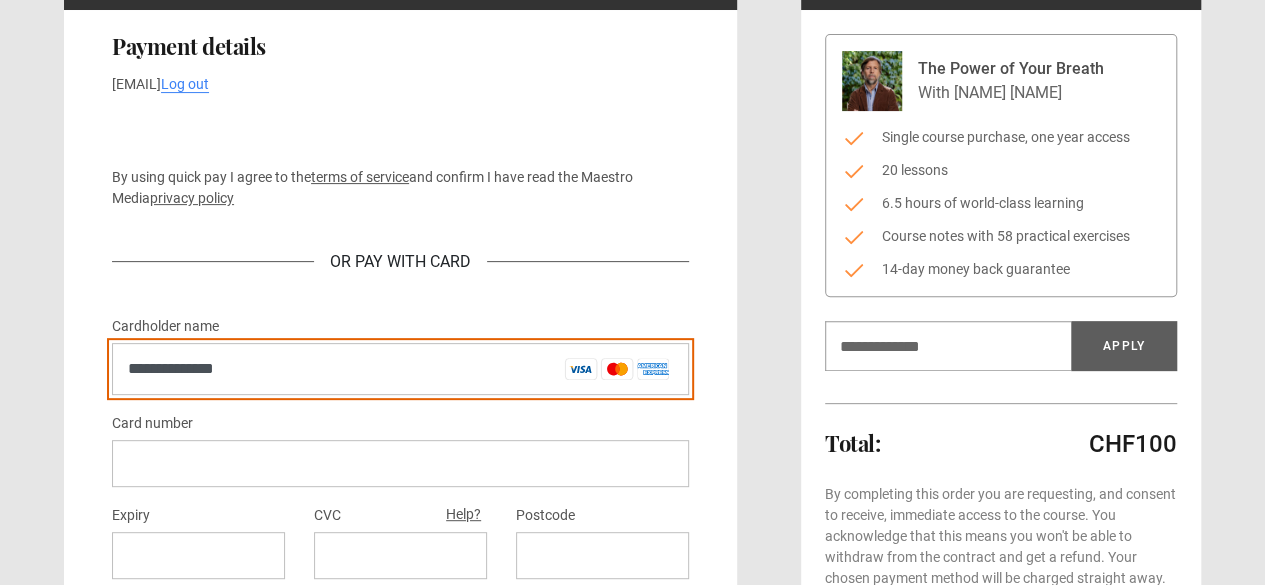 type on "**********" 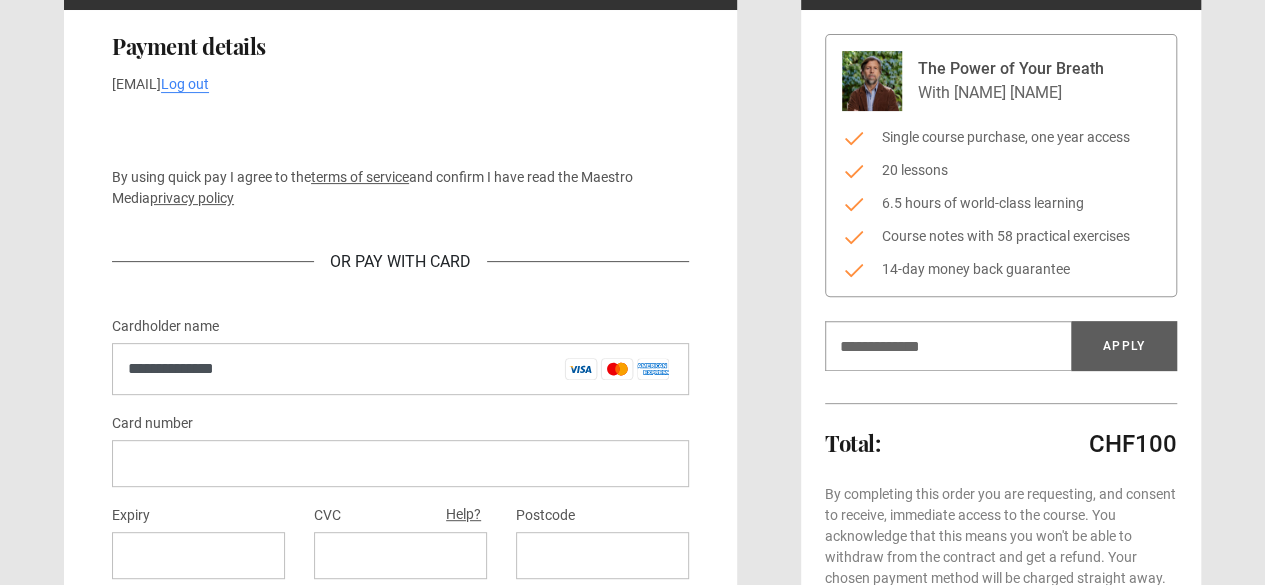 click at bounding box center [400, 463] 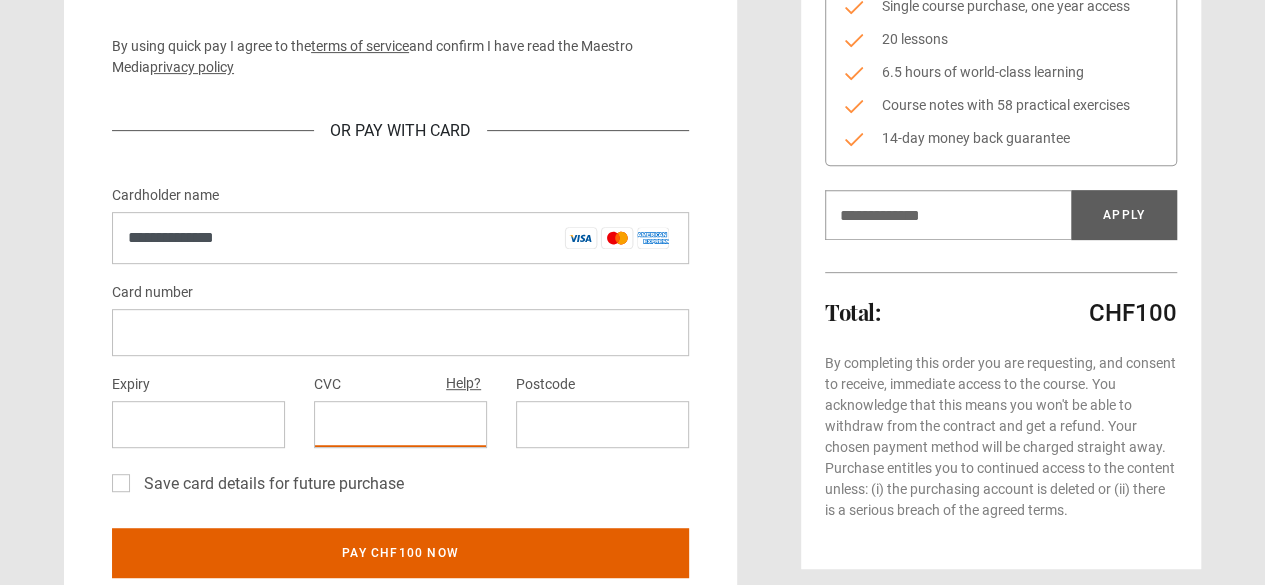 scroll, scrollTop: 300, scrollLeft: 0, axis: vertical 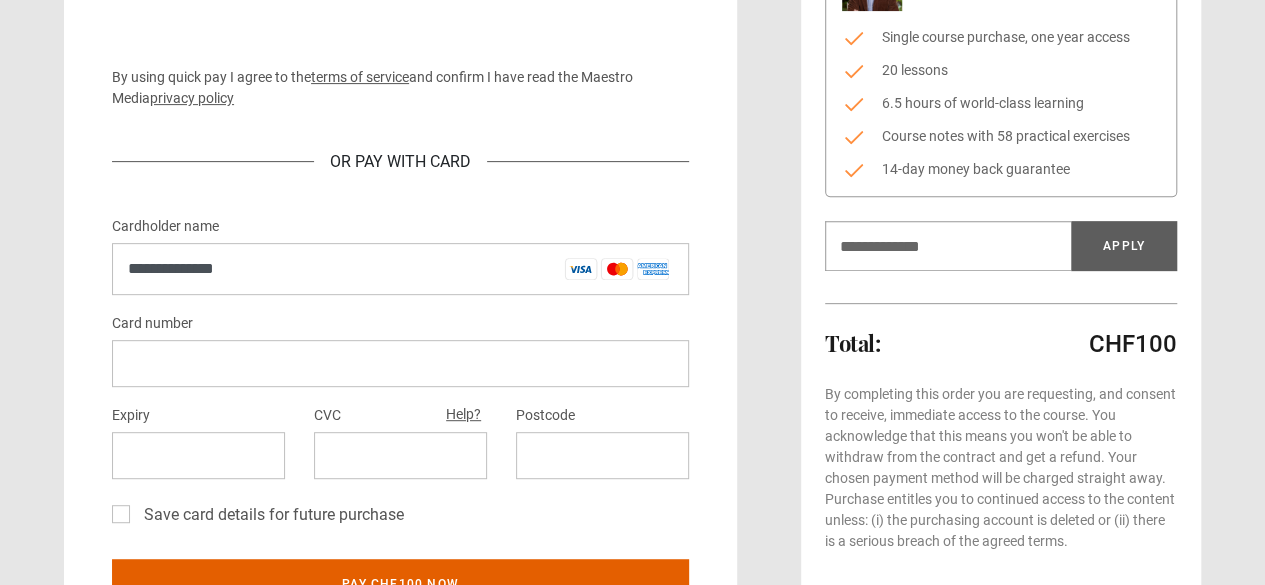 click at bounding box center [602, 455] 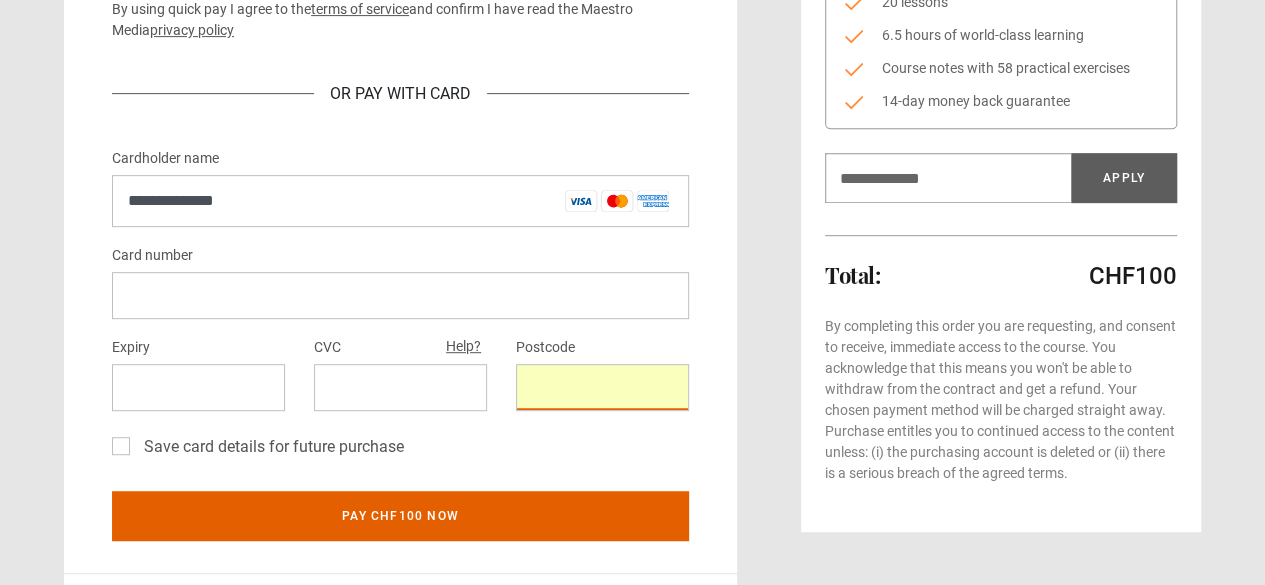 scroll, scrollTop: 400, scrollLeft: 0, axis: vertical 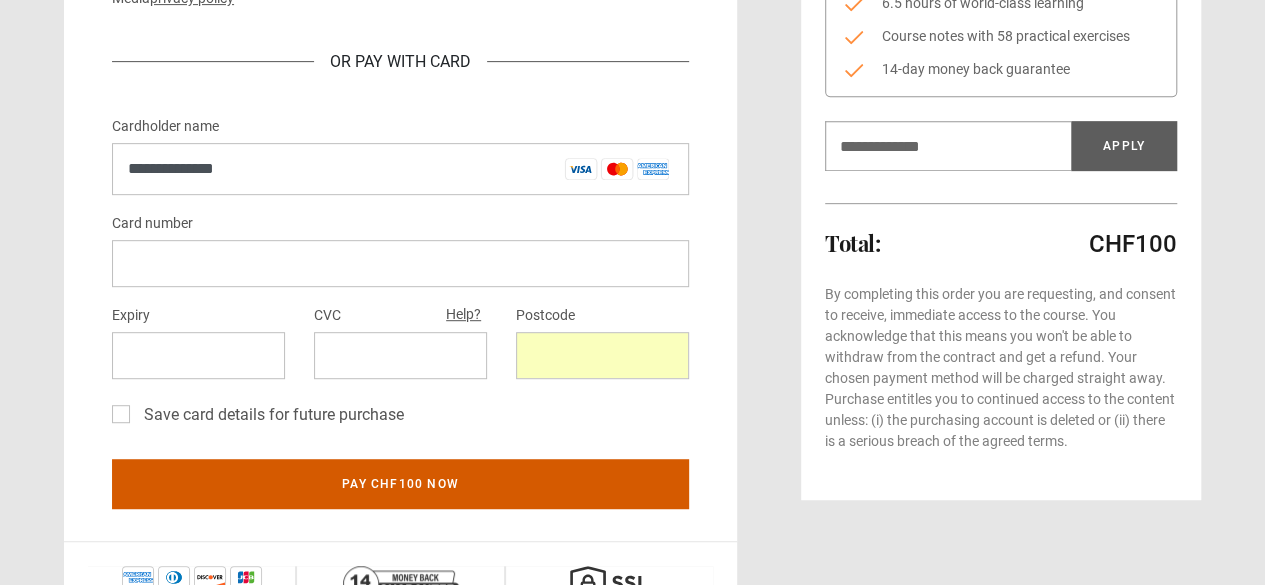 click on "Pay CHF100 now" at bounding box center (400, 484) 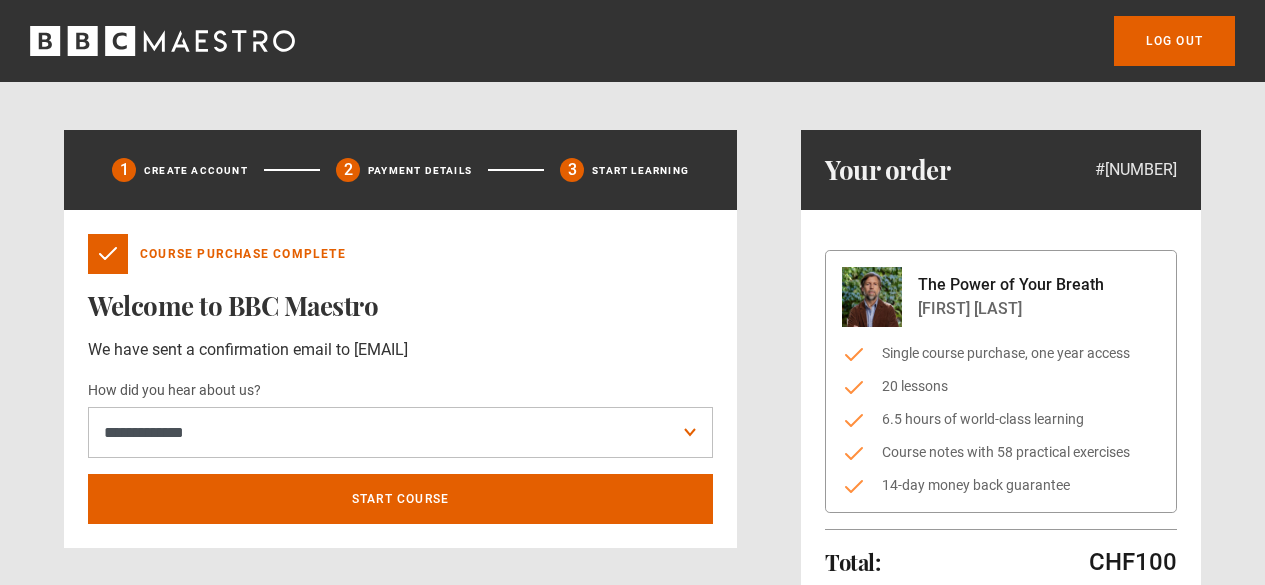scroll, scrollTop: 0, scrollLeft: 0, axis: both 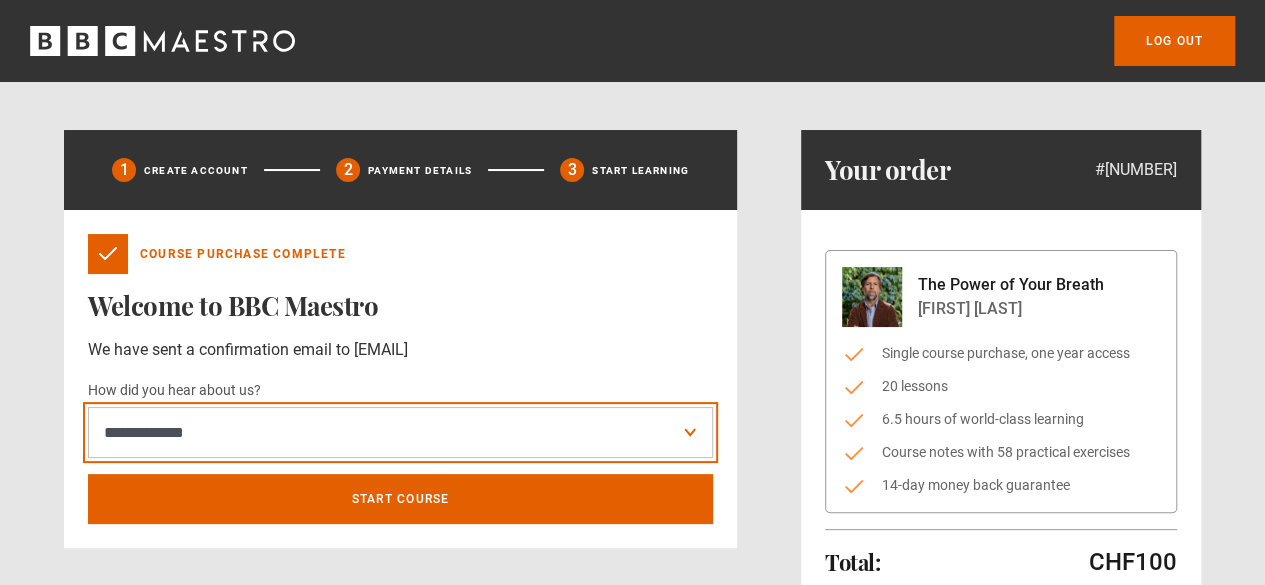 click on "**********" at bounding box center (400, 432) 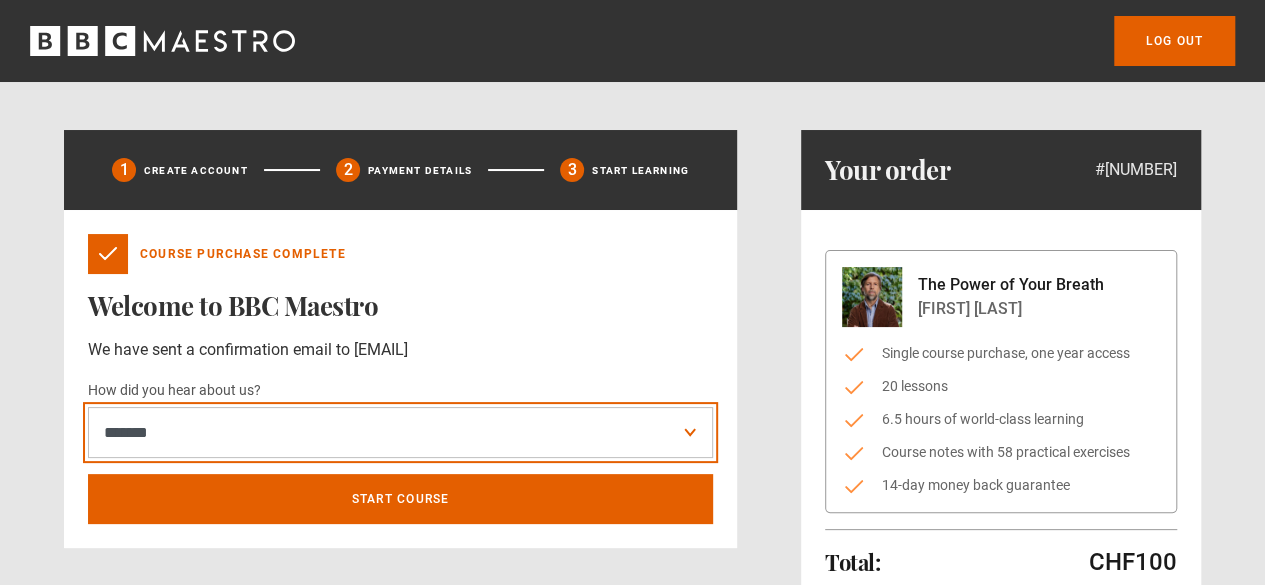 click on "**********" at bounding box center (400, 432) 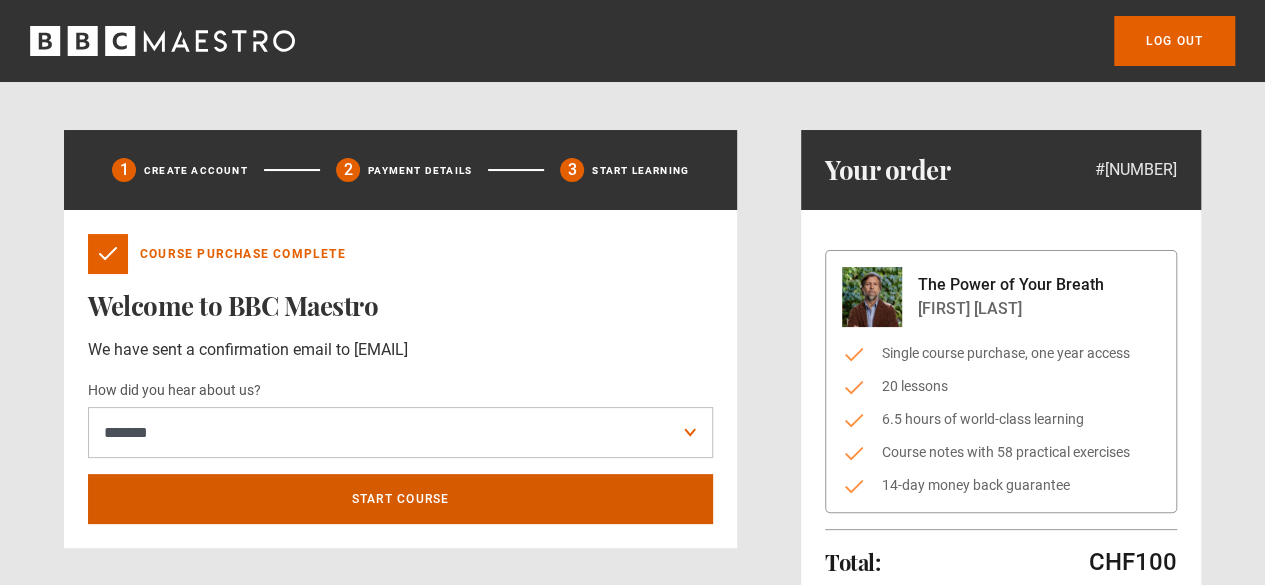 click on "Start course" at bounding box center (400, 499) 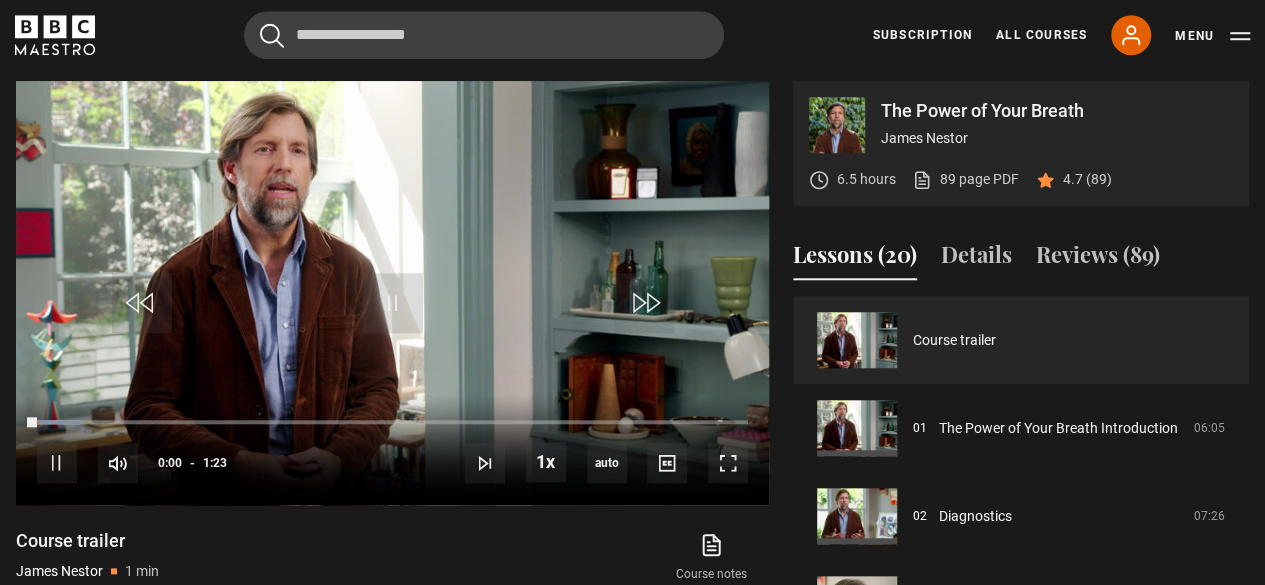 scroll, scrollTop: 803, scrollLeft: 0, axis: vertical 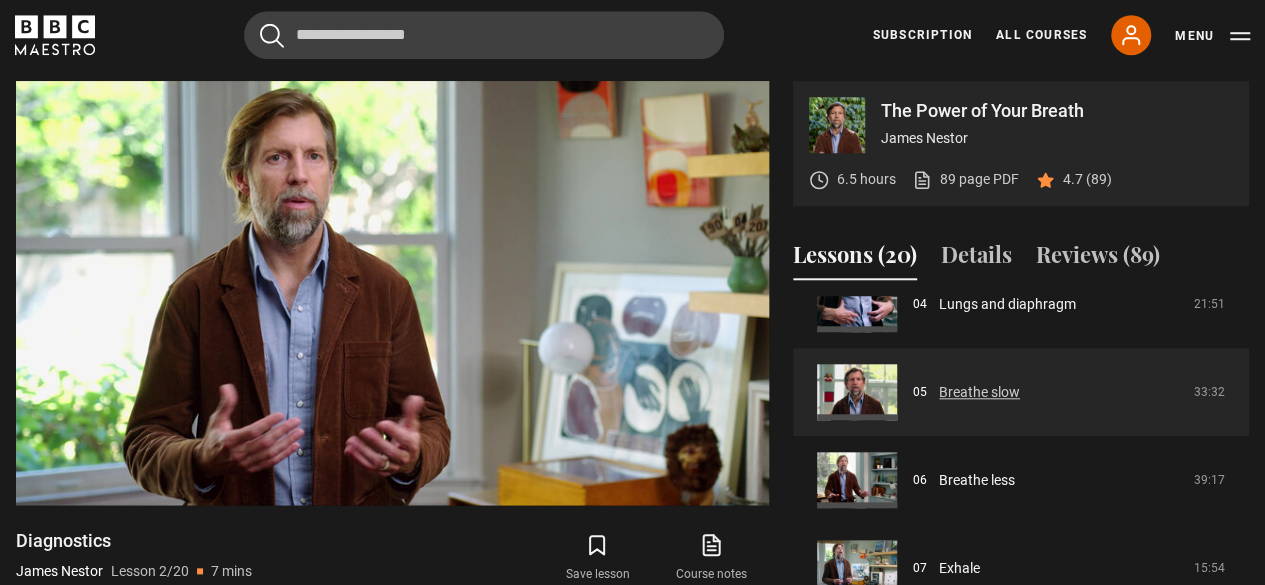 click on "Breathe slow" at bounding box center [979, 392] 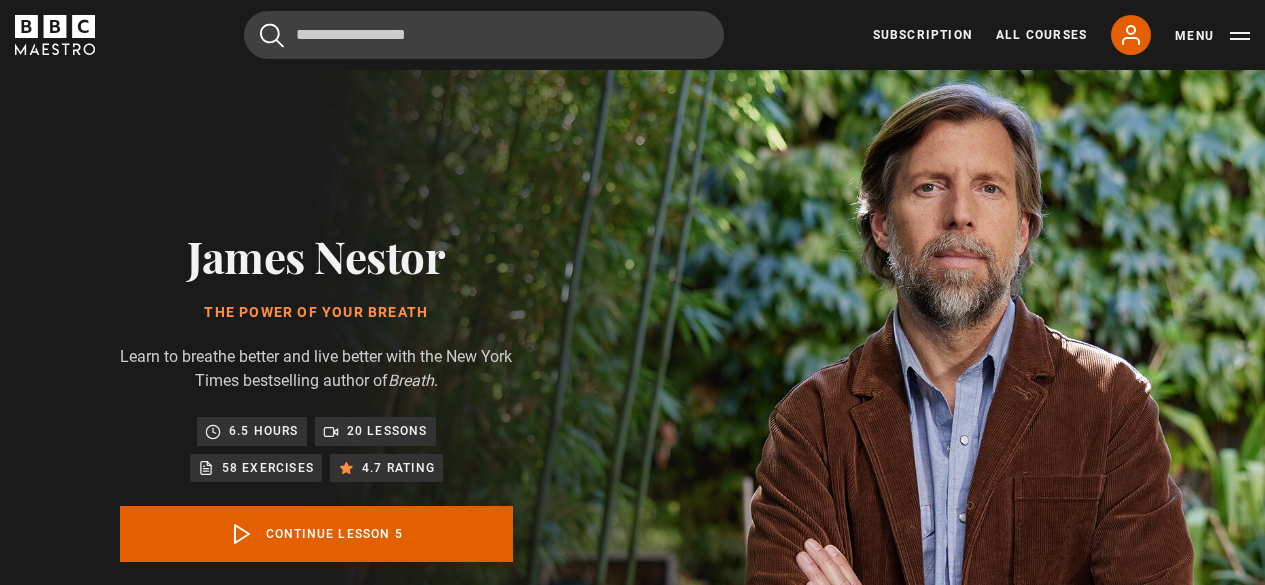 scroll, scrollTop: 803, scrollLeft: 0, axis: vertical 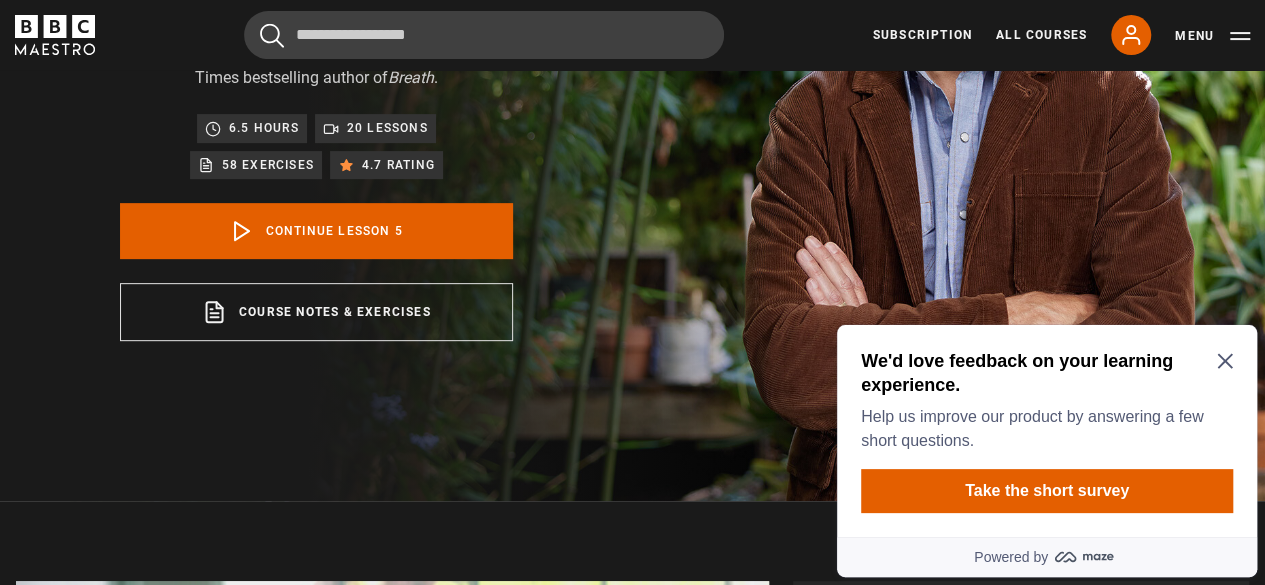 click 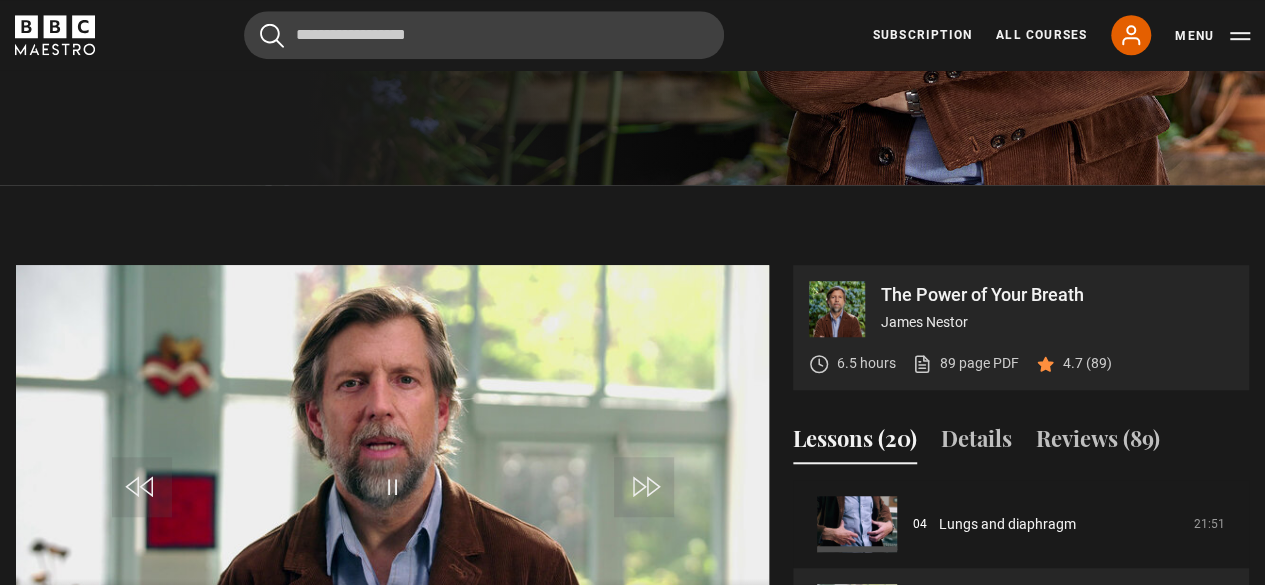scroll, scrollTop: 703, scrollLeft: 0, axis: vertical 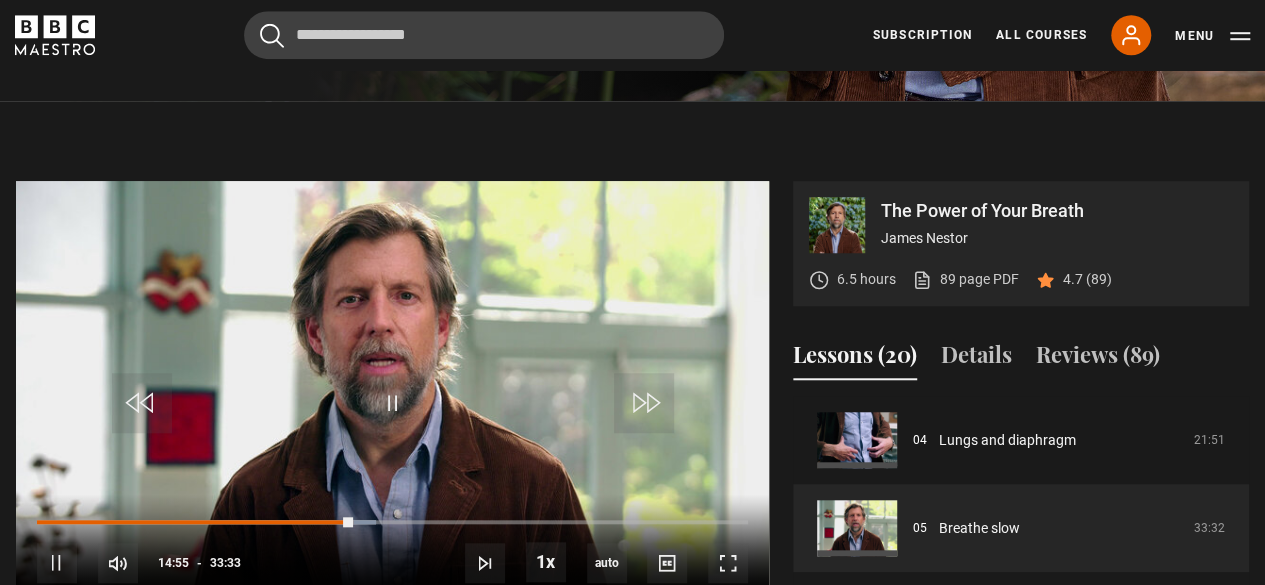 drag, startPoint x: 598, startPoint y: 495, endPoint x: 458, endPoint y: 225, distance: 304.13812 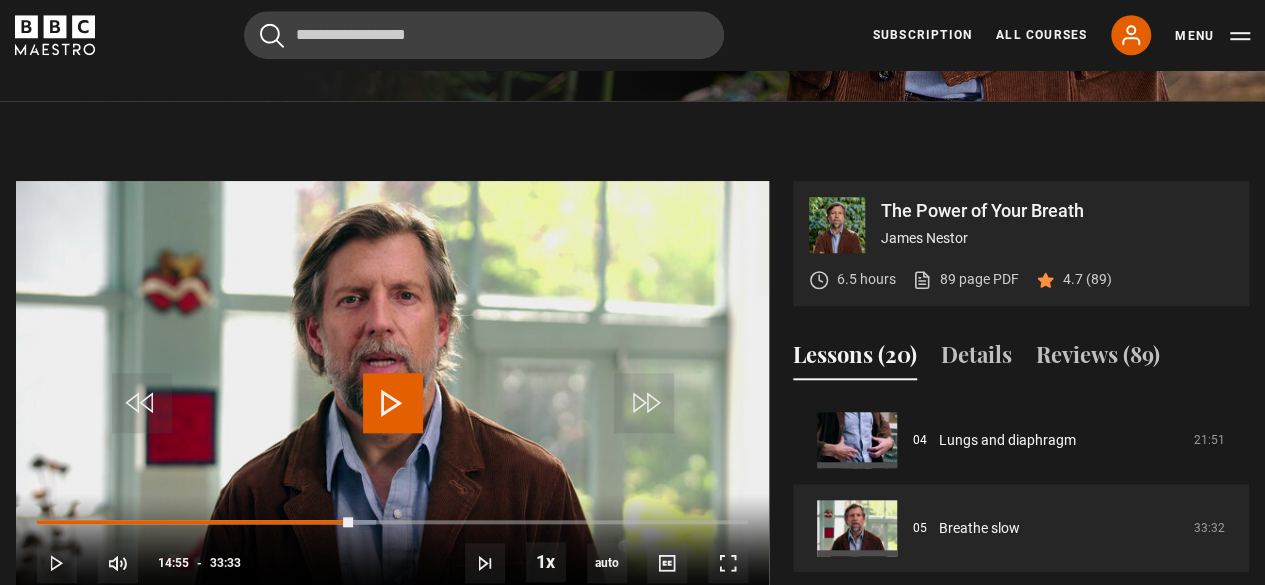 click at bounding box center [393, 403] 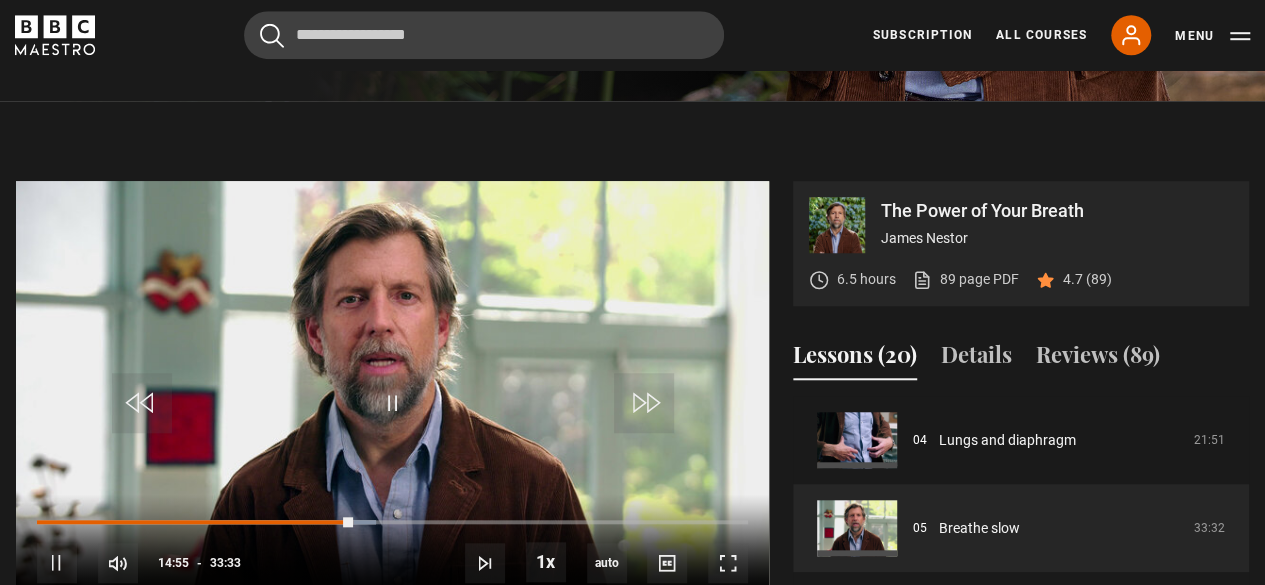scroll, scrollTop: 721, scrollLeft: 0, axis: vertical 